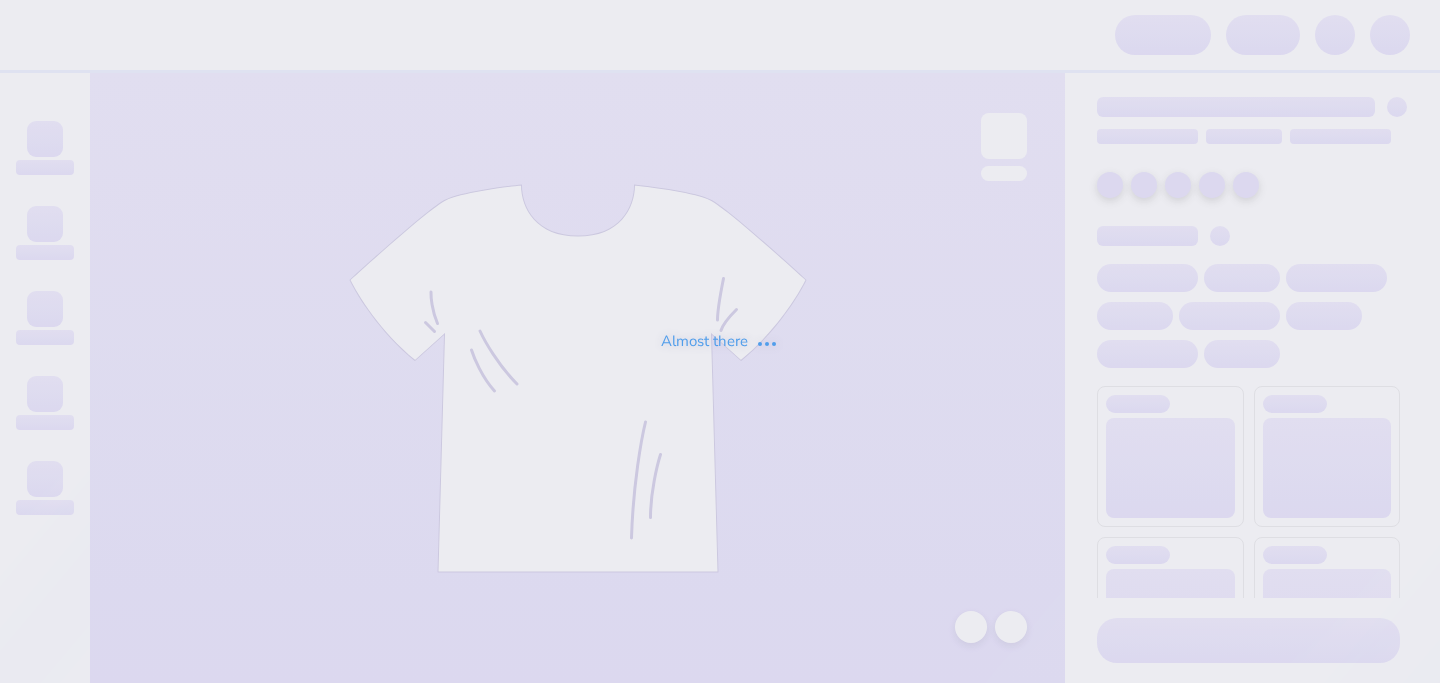scroll, scrollTop: 0, scrollLeft: 0, axis: both 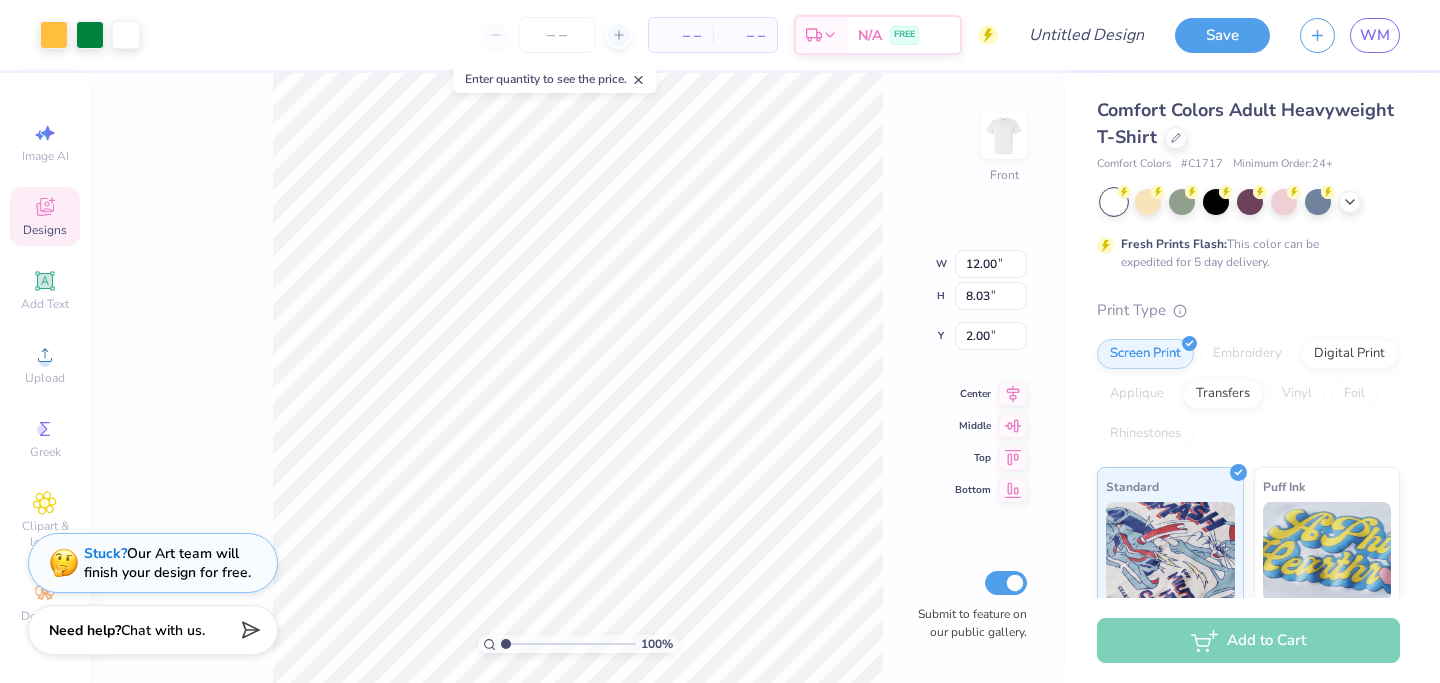 type on "3.00" 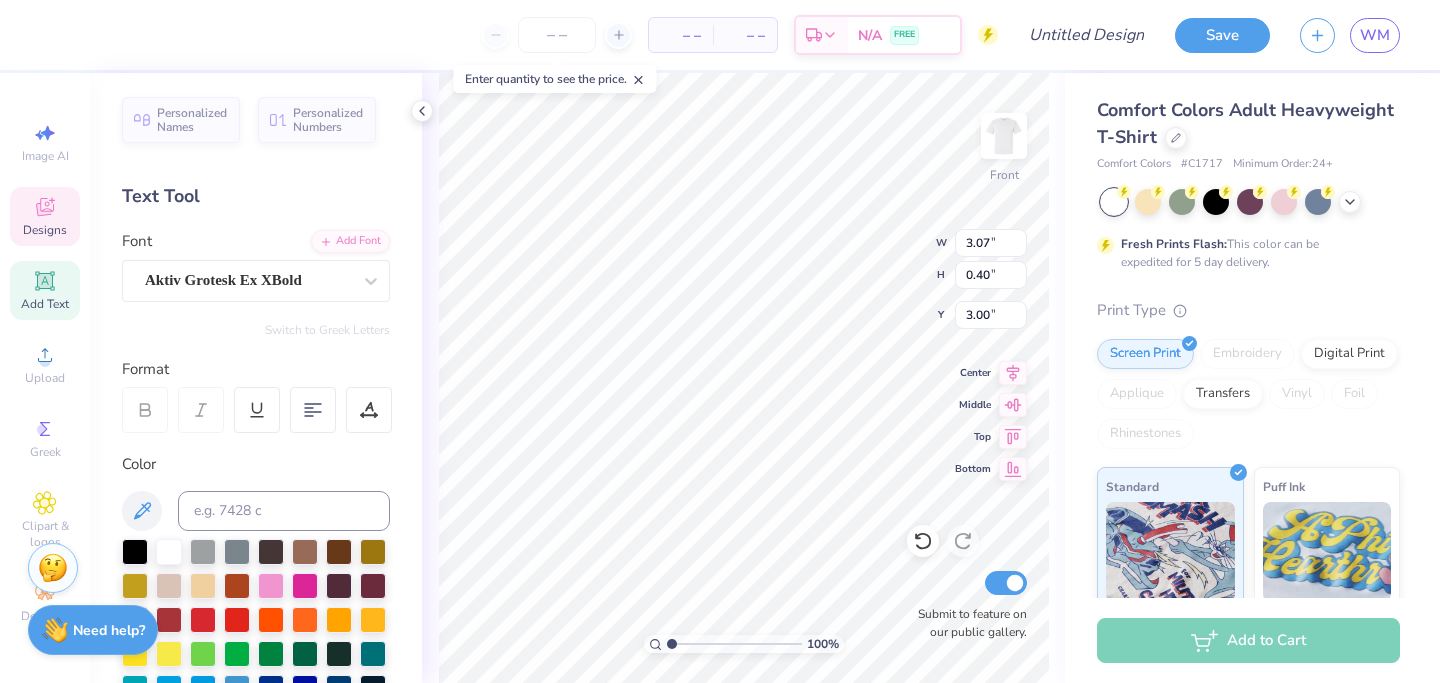 scroll, scrollTop: 0, scrollLeft: 0, axis: both 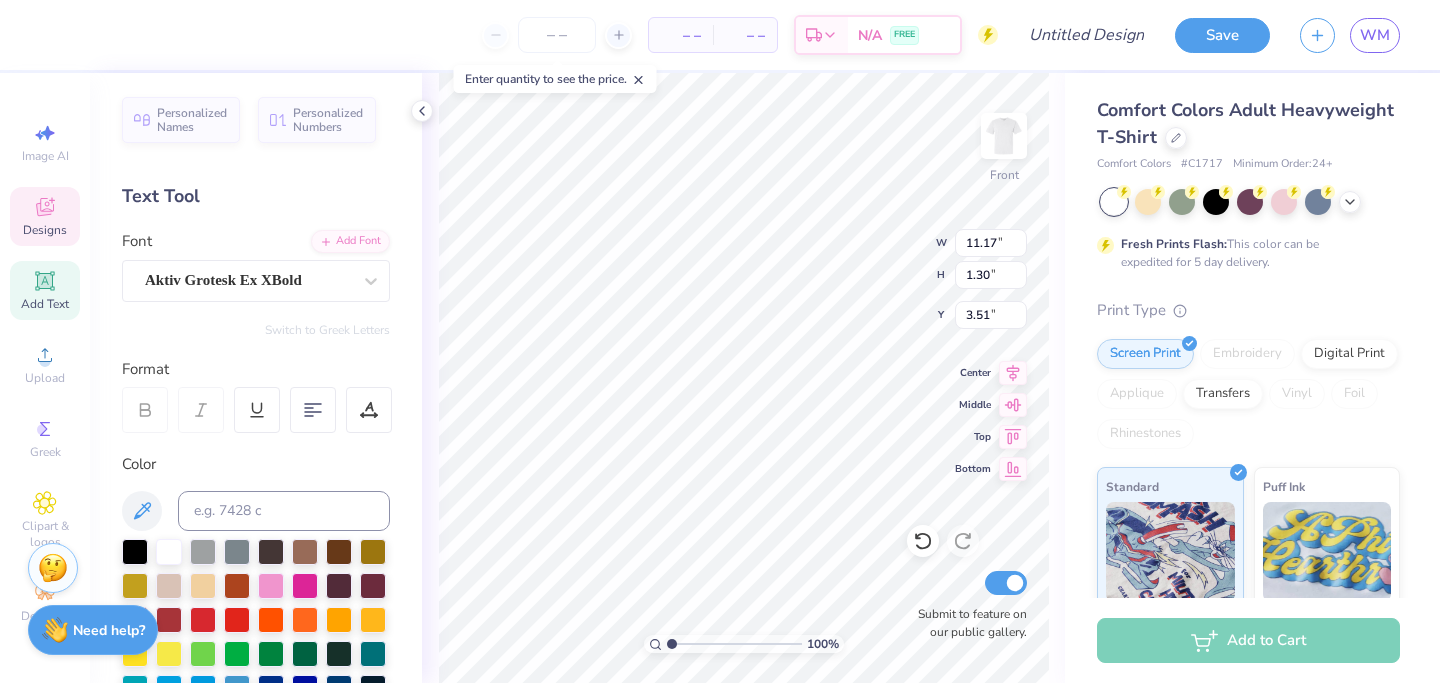 type on "11.17" 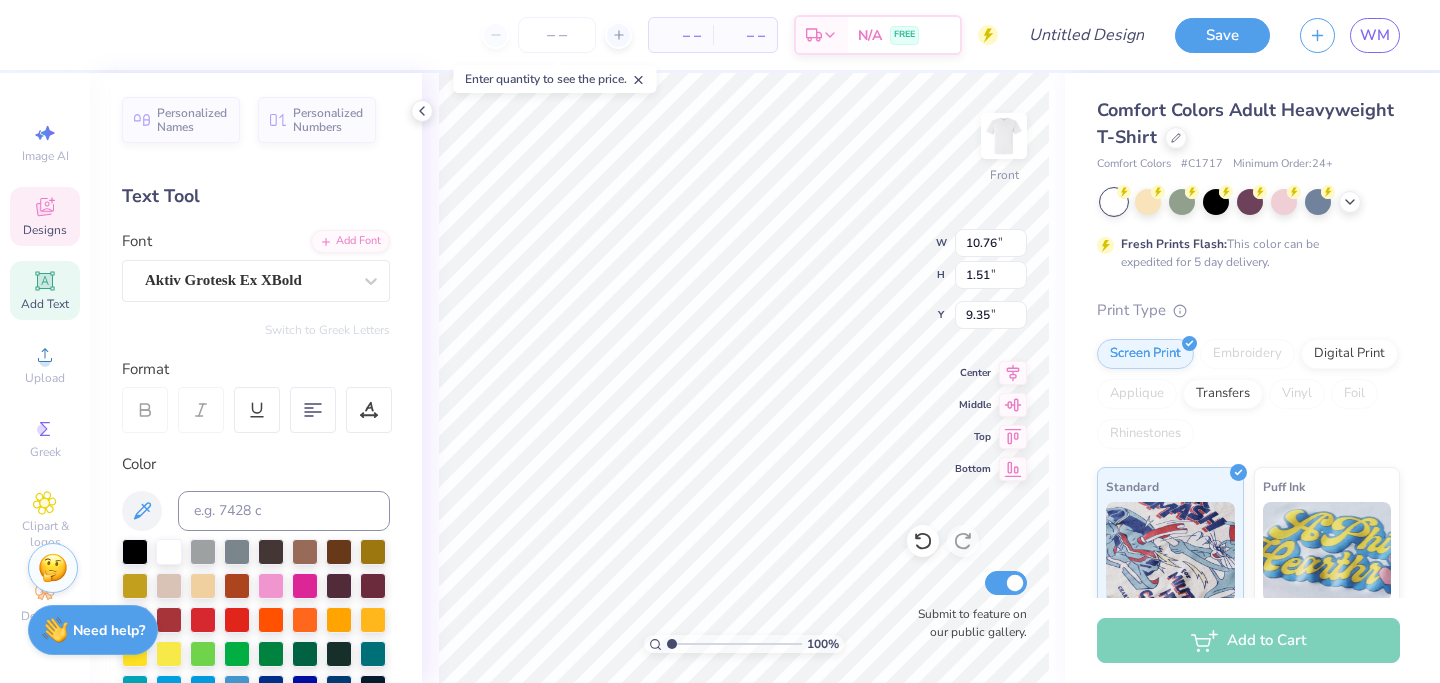 scroll, scrollTop: 0, scrollLeft: 1, axis: horizontal 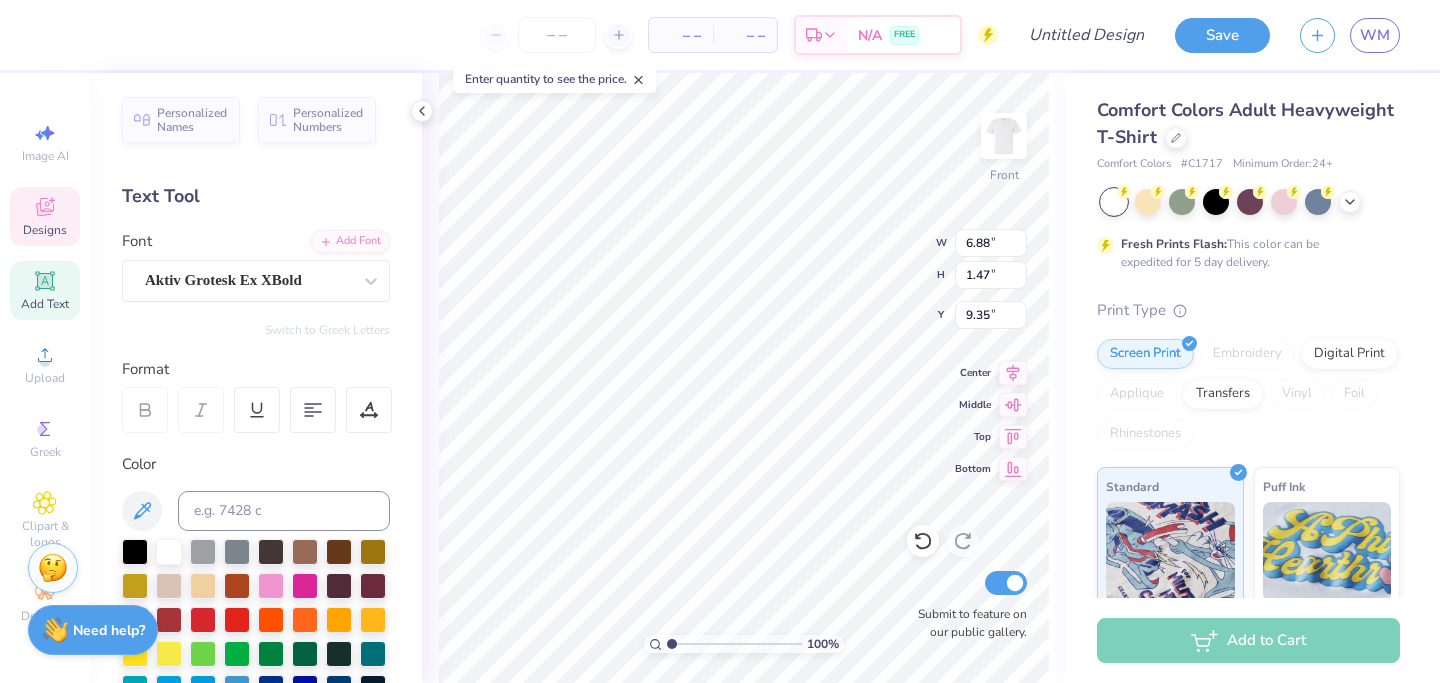type on "Evans
Scholars" 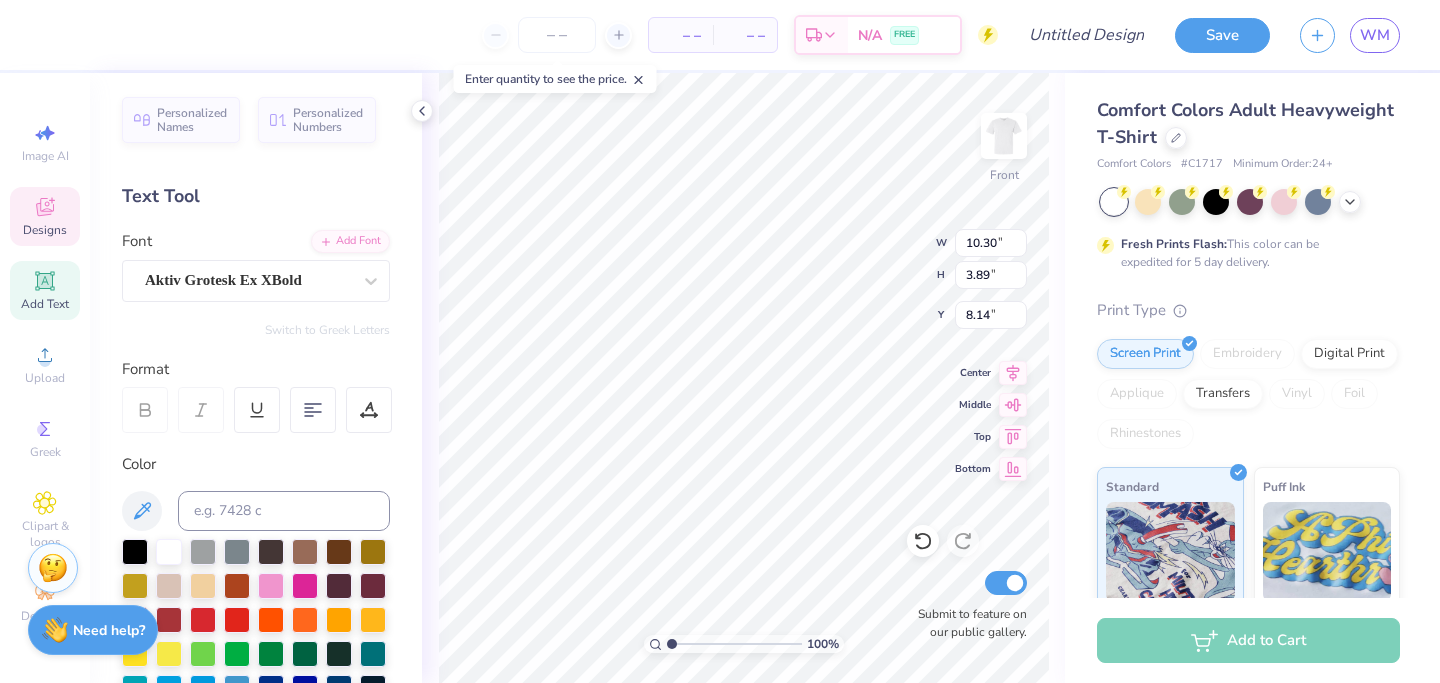 type on "9.35" 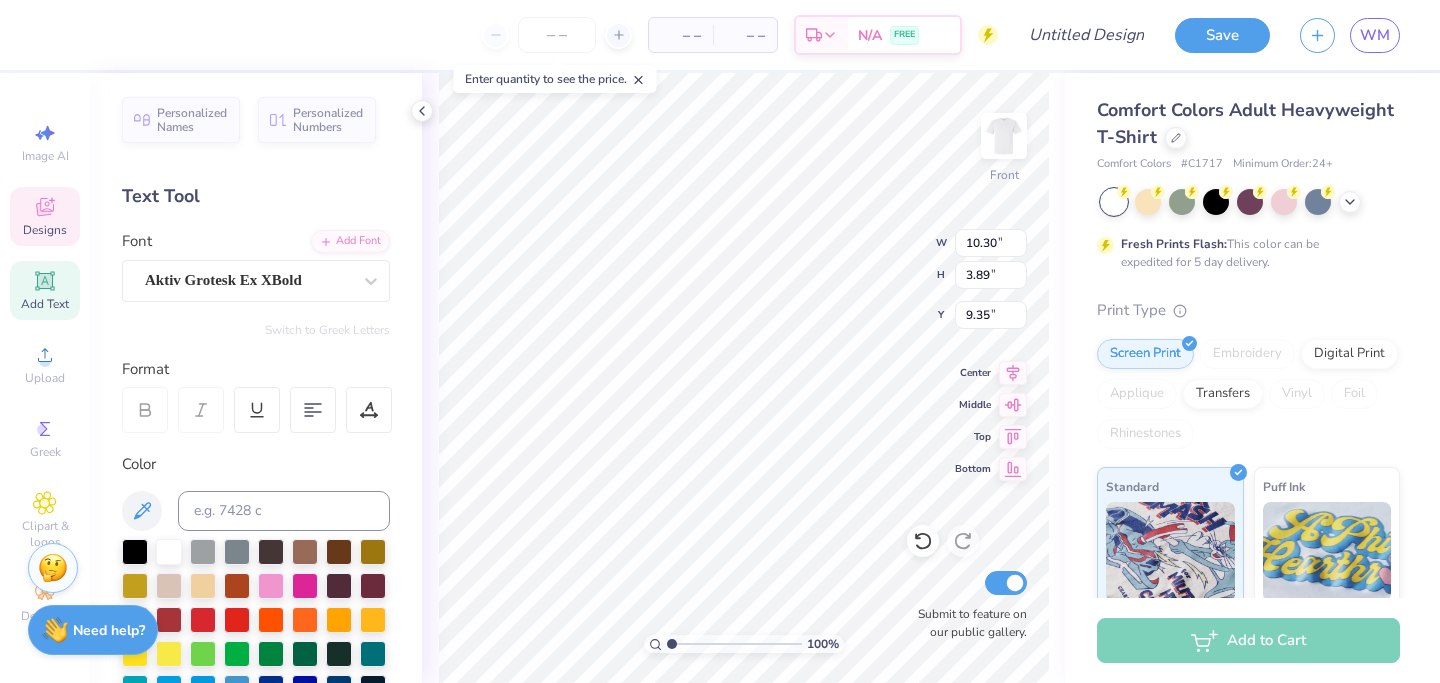 scroll, scrollTop: 1, scrollLeft: 0, axis: vertical 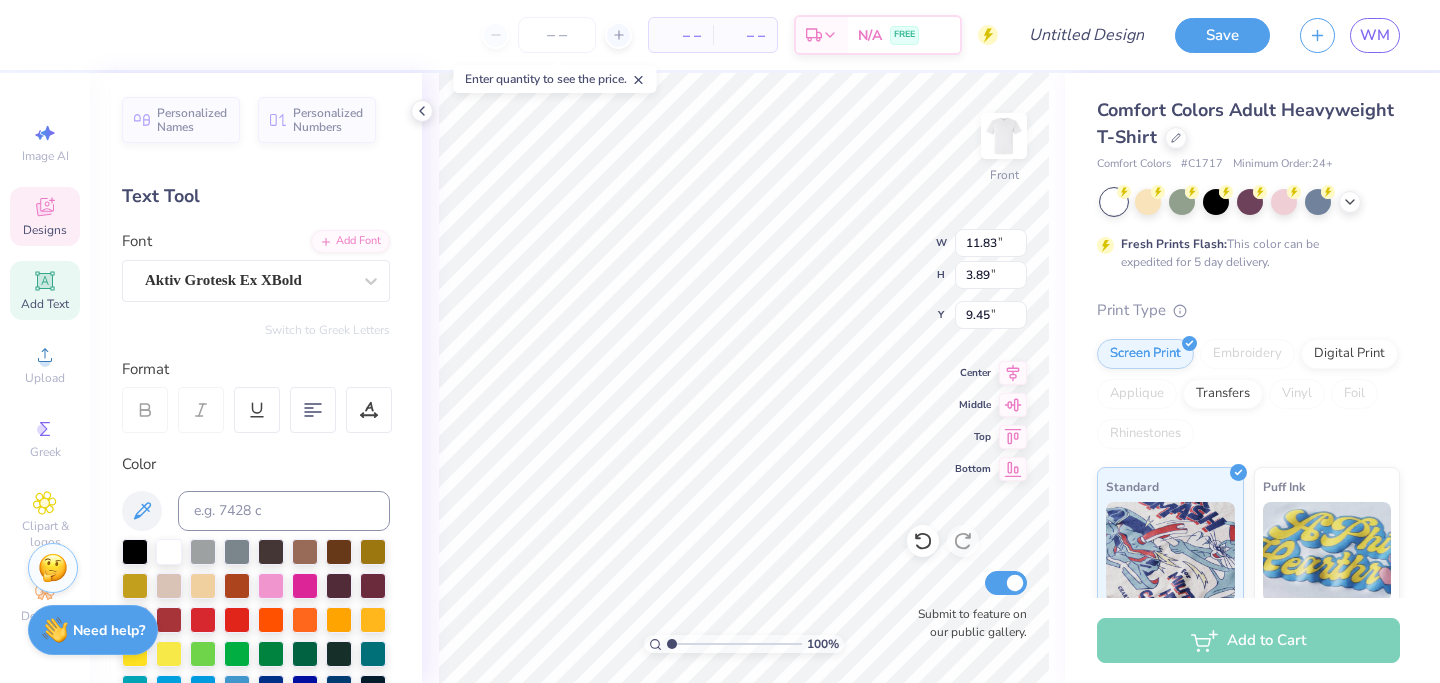 type on "9.45" 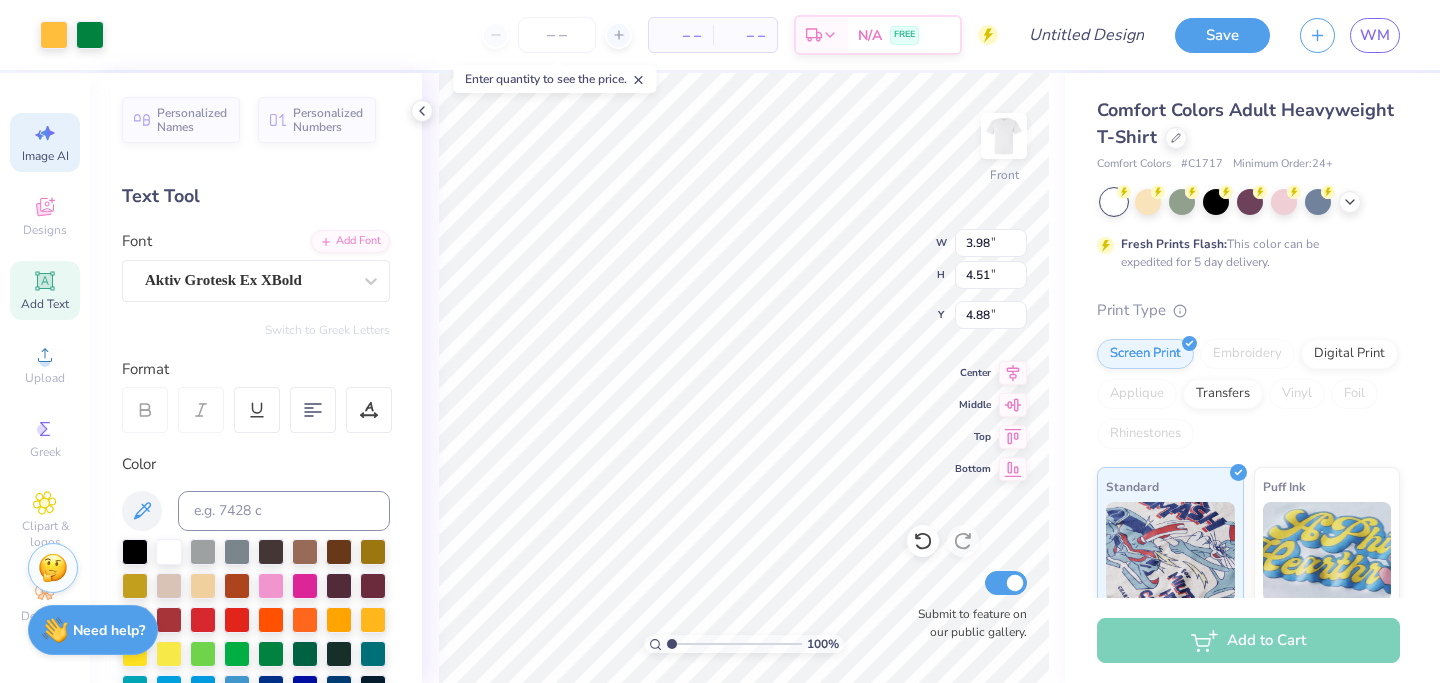 click 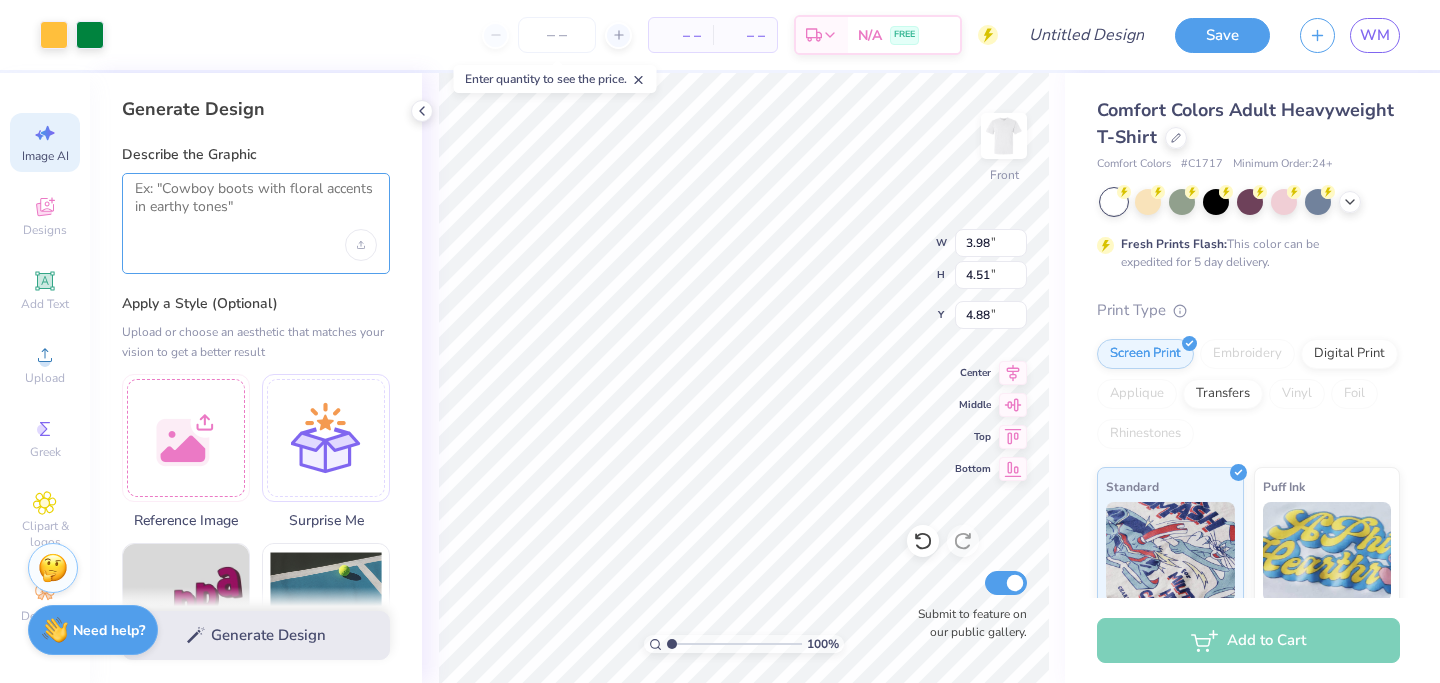 click at bounding box center [256, 205] 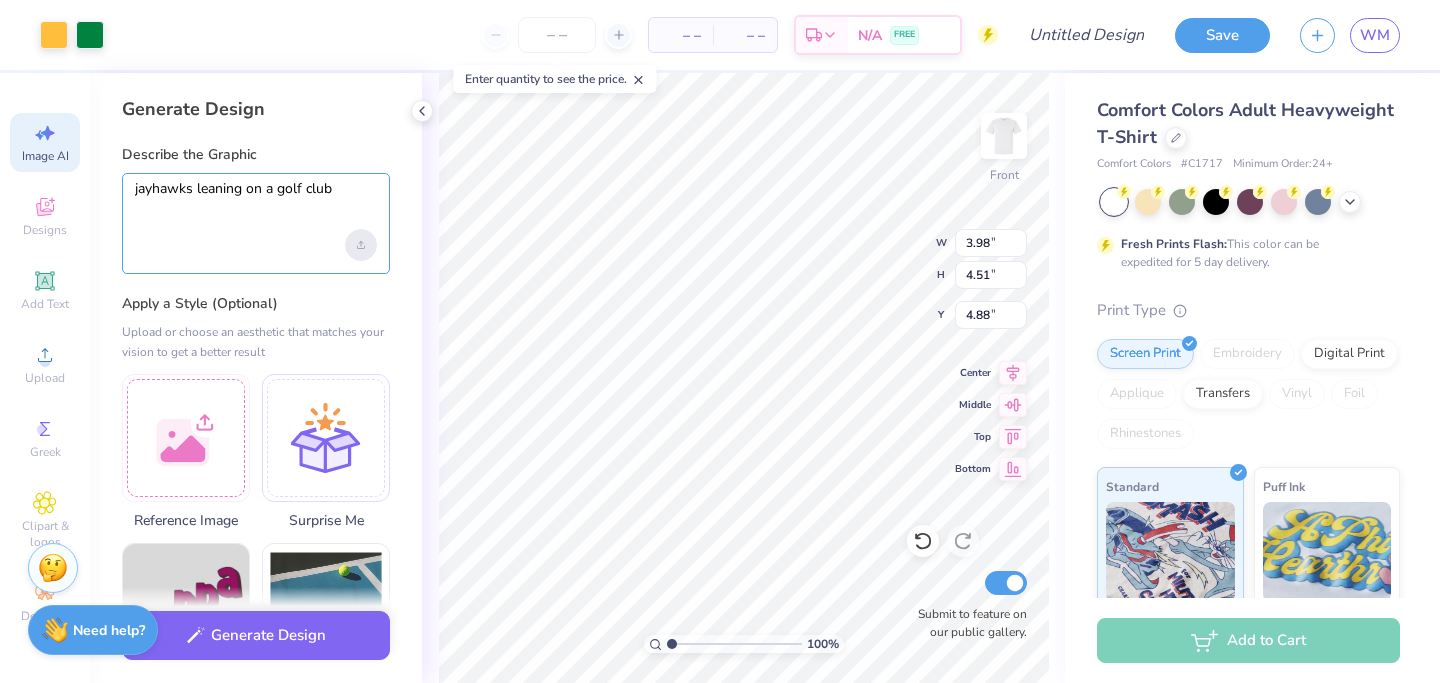 type on "jayhawks leaning on a golf club" 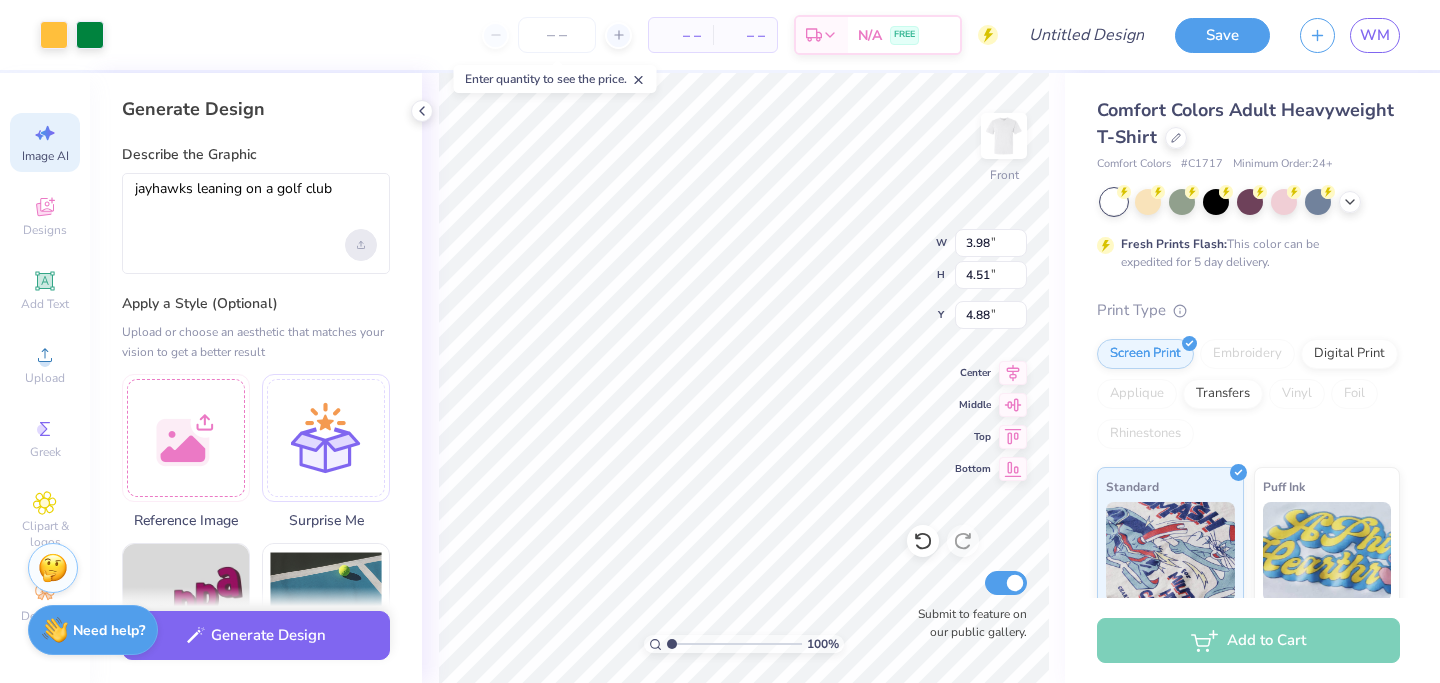click at bounding box center [361, 245] 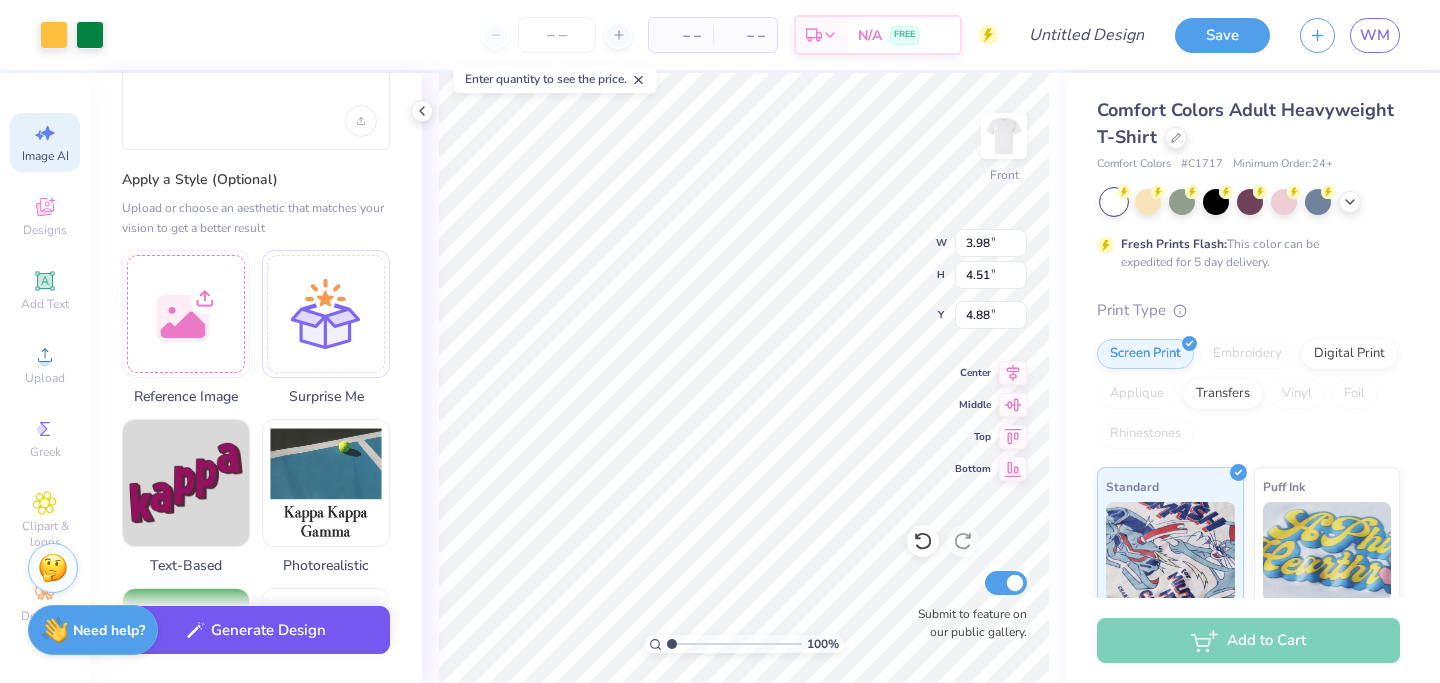 scroll, scrollTop: 145, scrollLeft: 0, axis: vertical 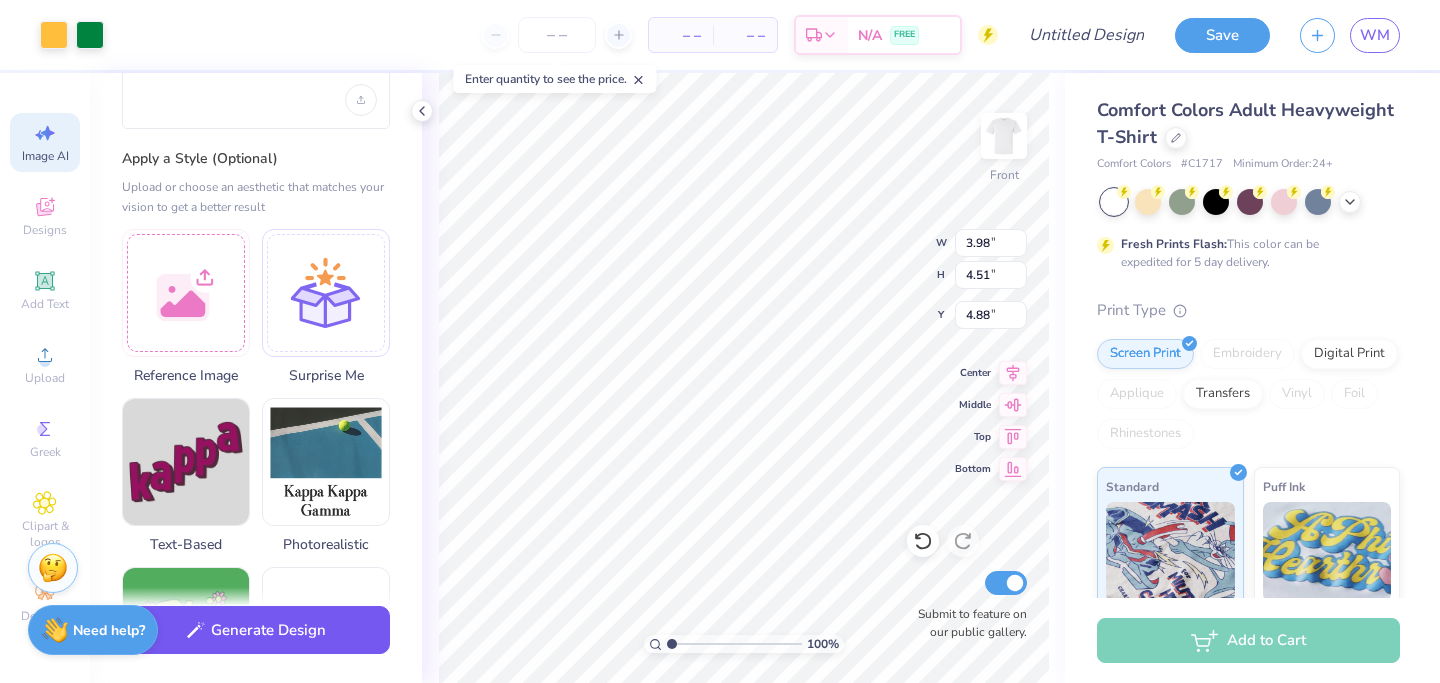 click on "Generate Design" at bounding box center [256, 630] 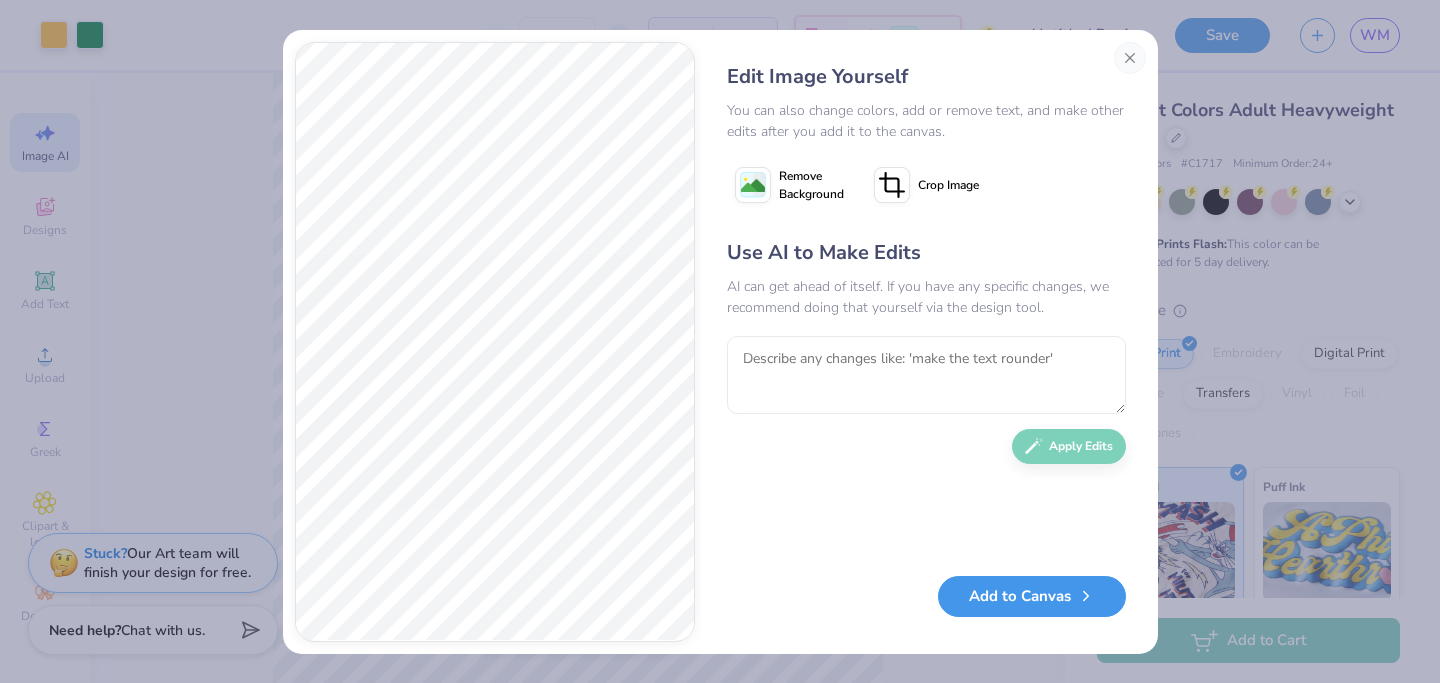 click on "Add to Canvas" at bounding box center [1032, 596] 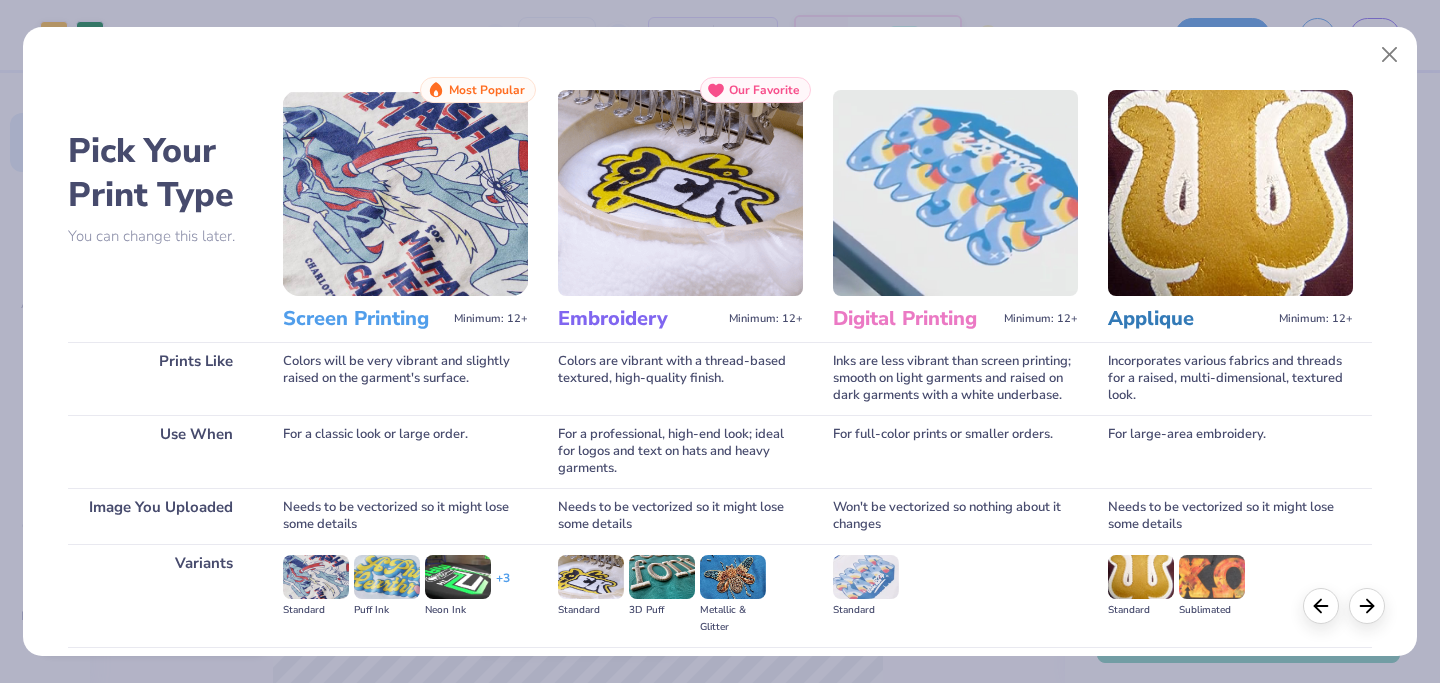 click at bounding box center [405, 193] 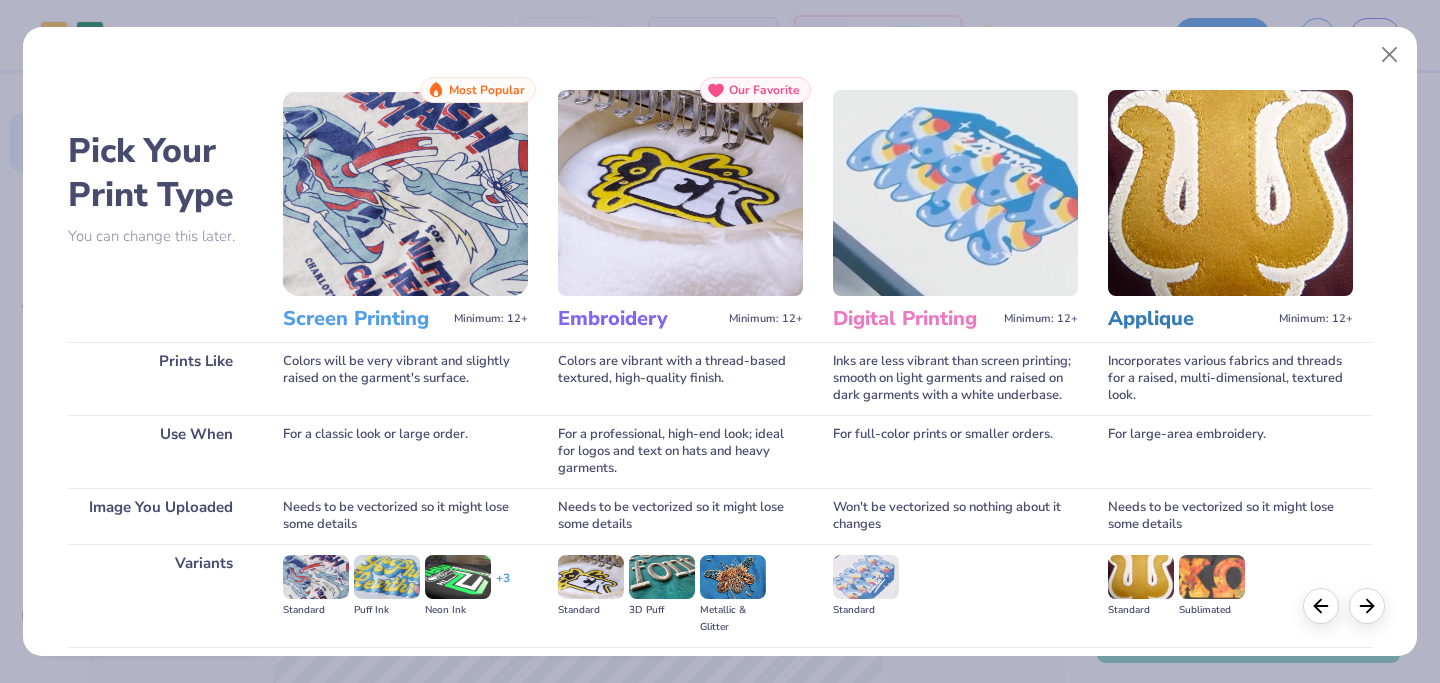 click at bounding box center [405, 193] 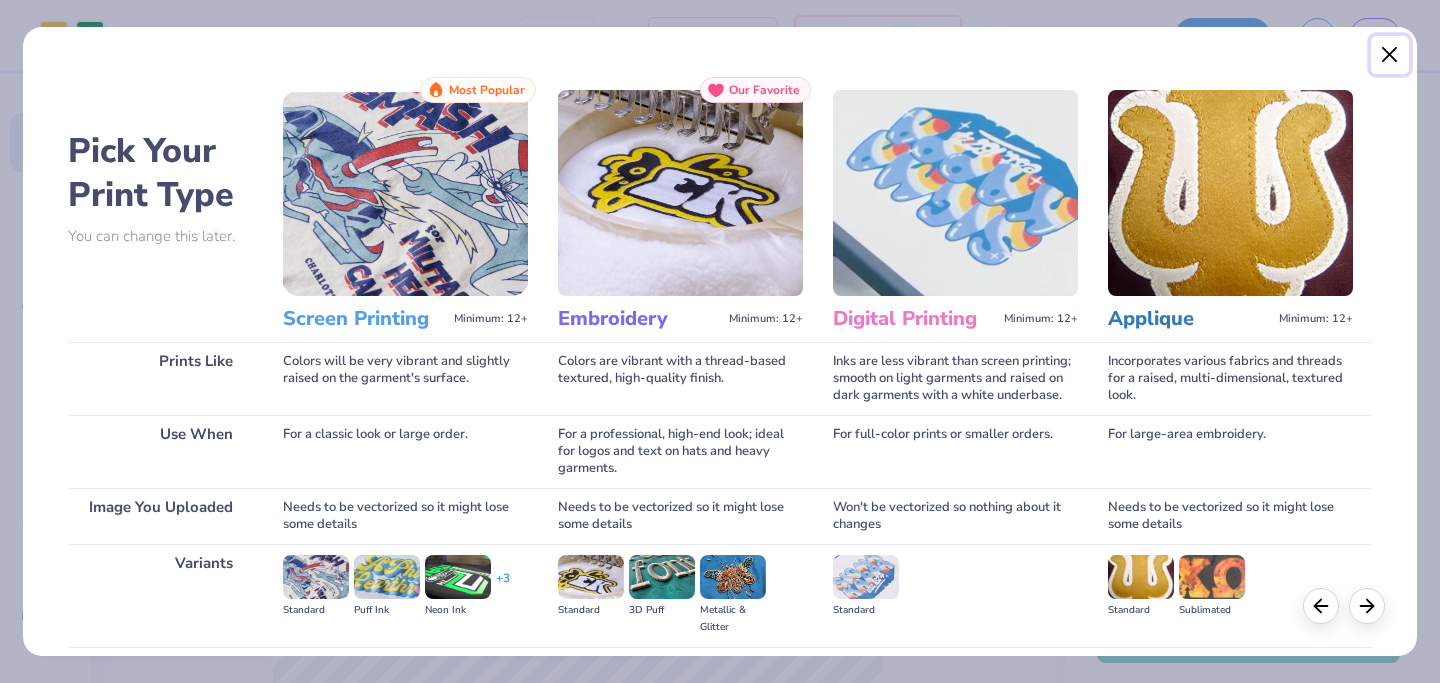 click at bounding box center (1390, 55) 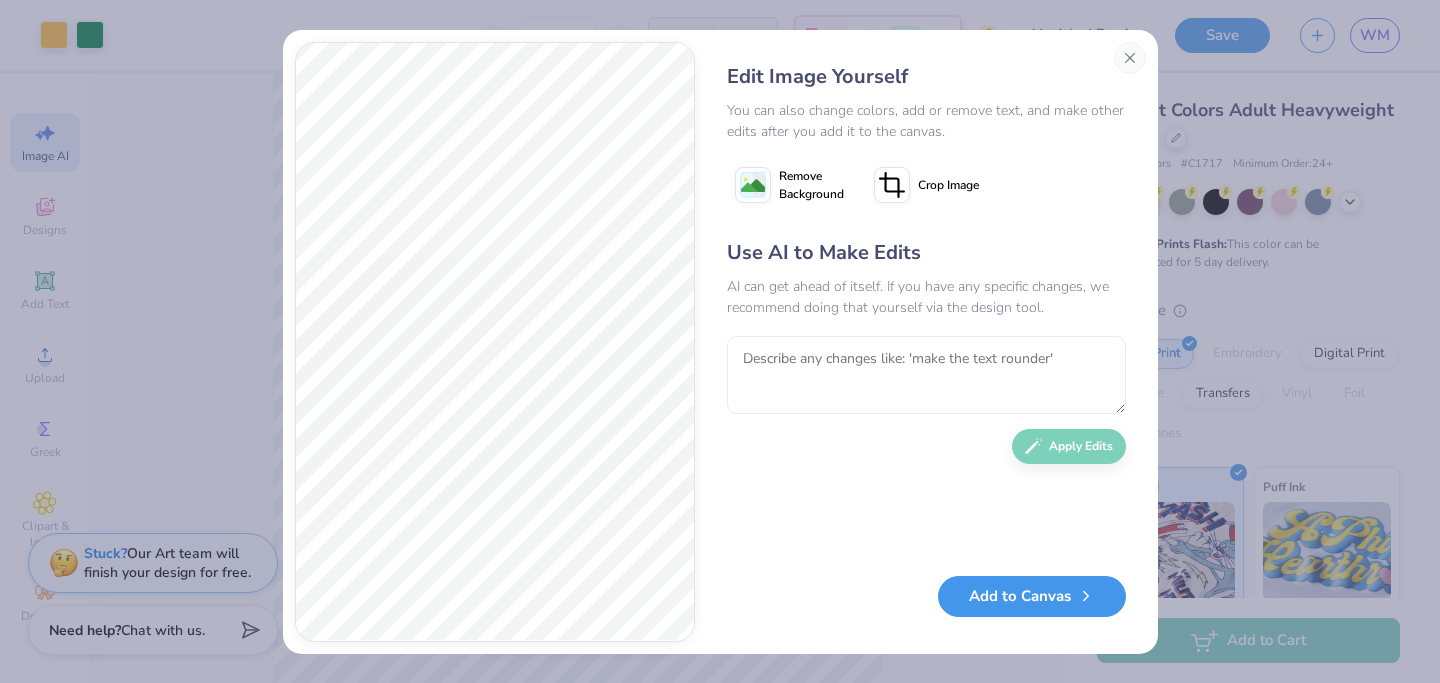 click on "Add to Canvas" at bounding box center (1032, 596) 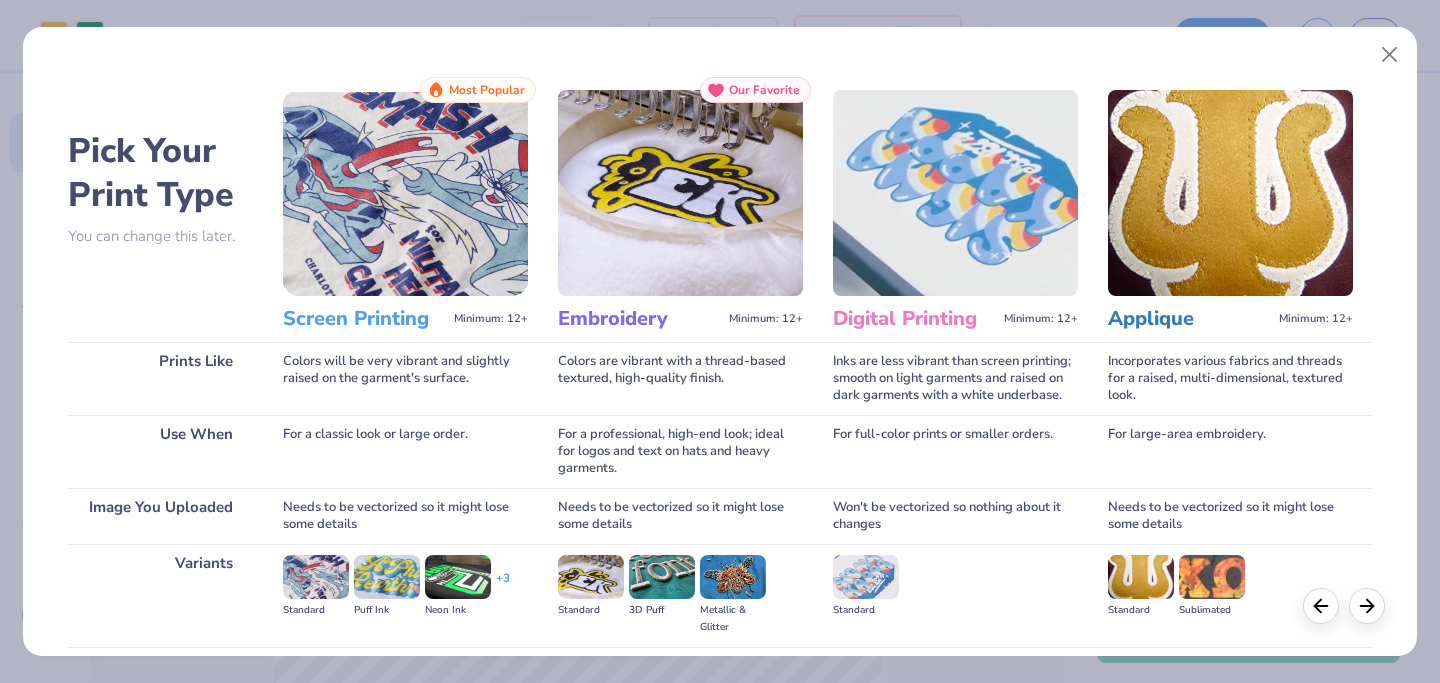 click at bounding box center [316, 577] 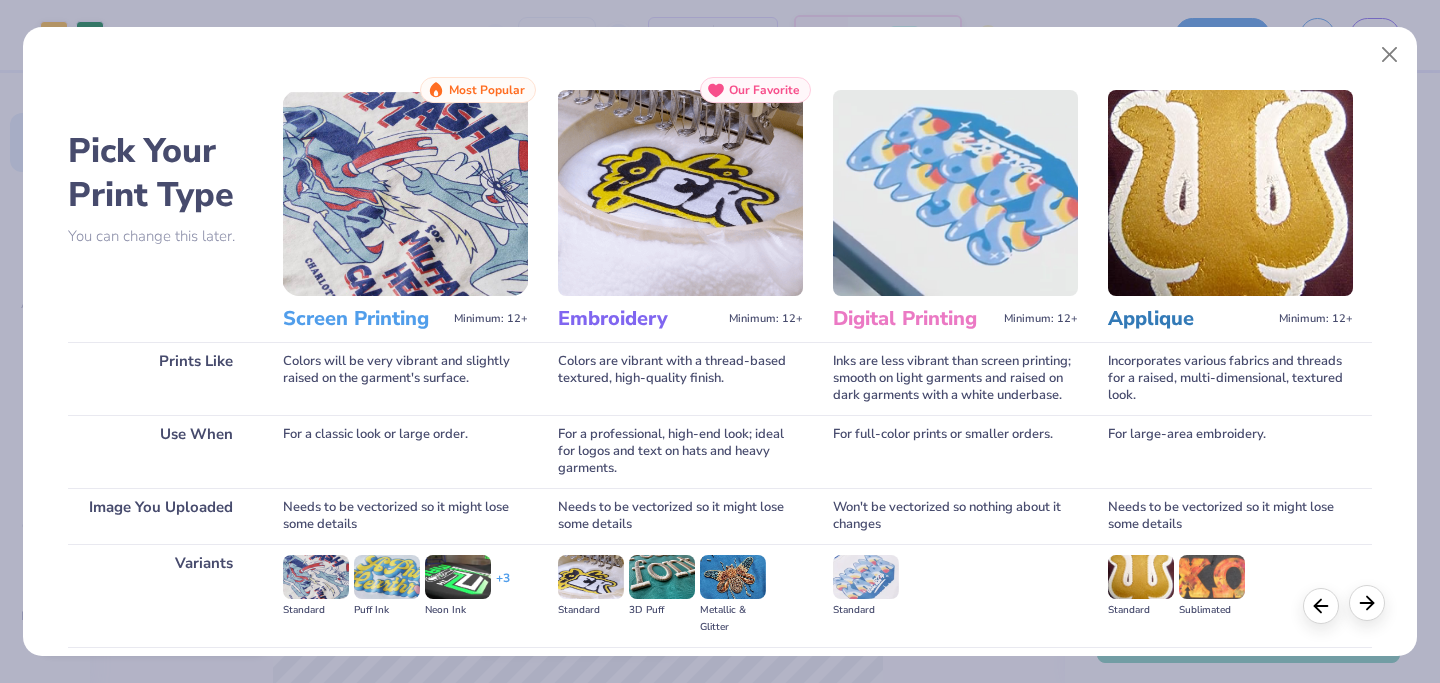 click 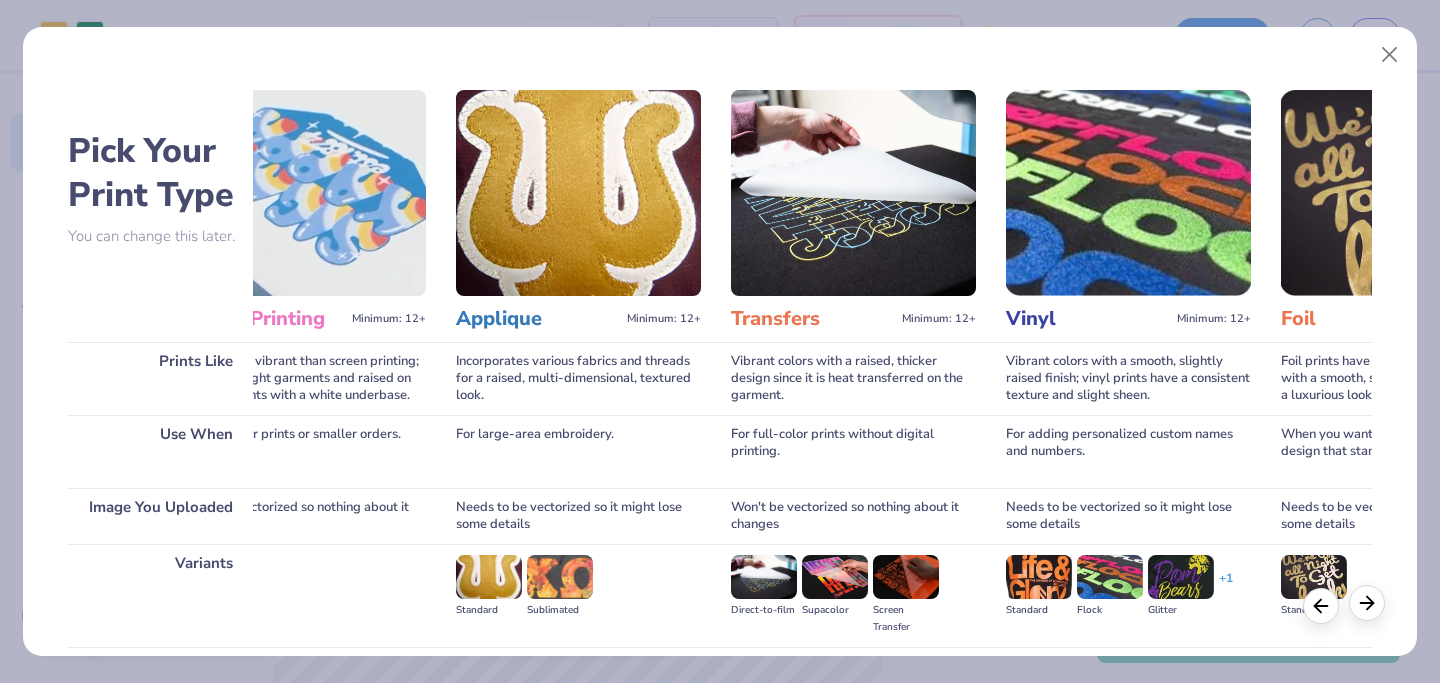 click 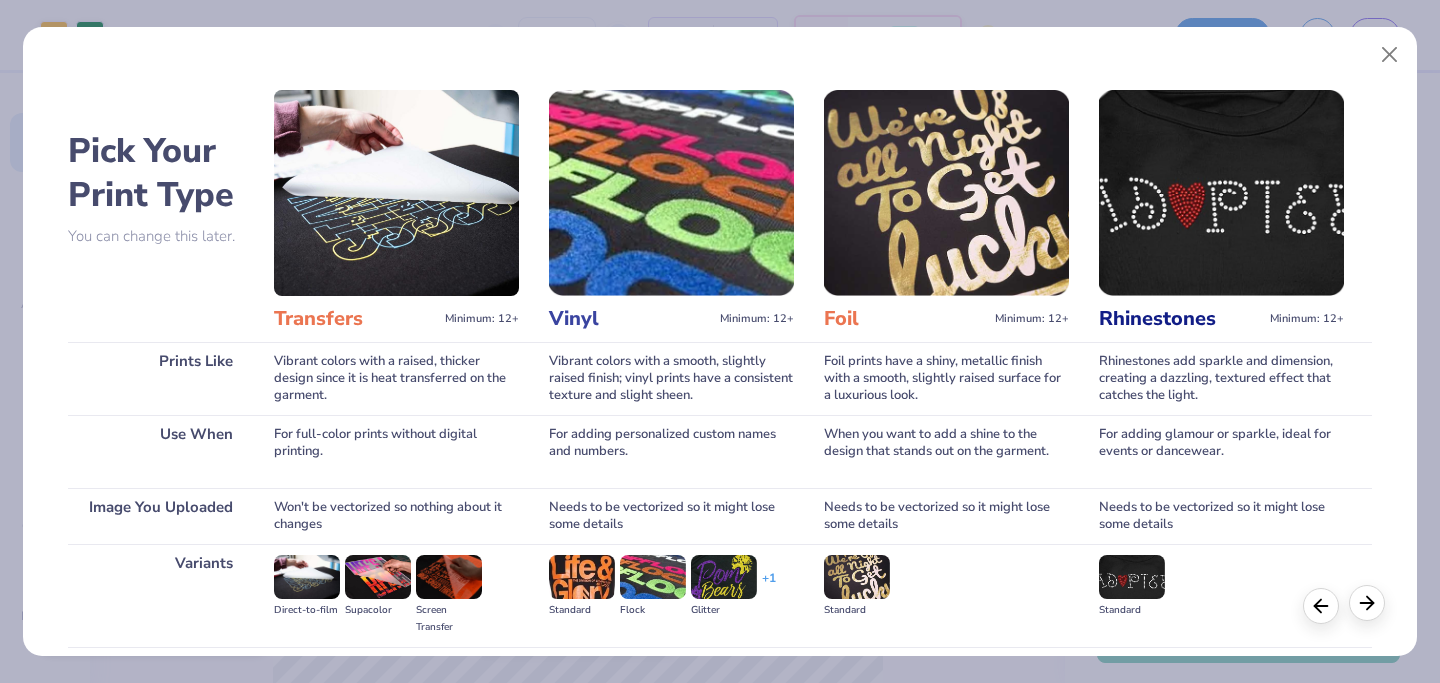 scroll, scrollTop: 0, scrollLeft: 1110, axis: horizontal 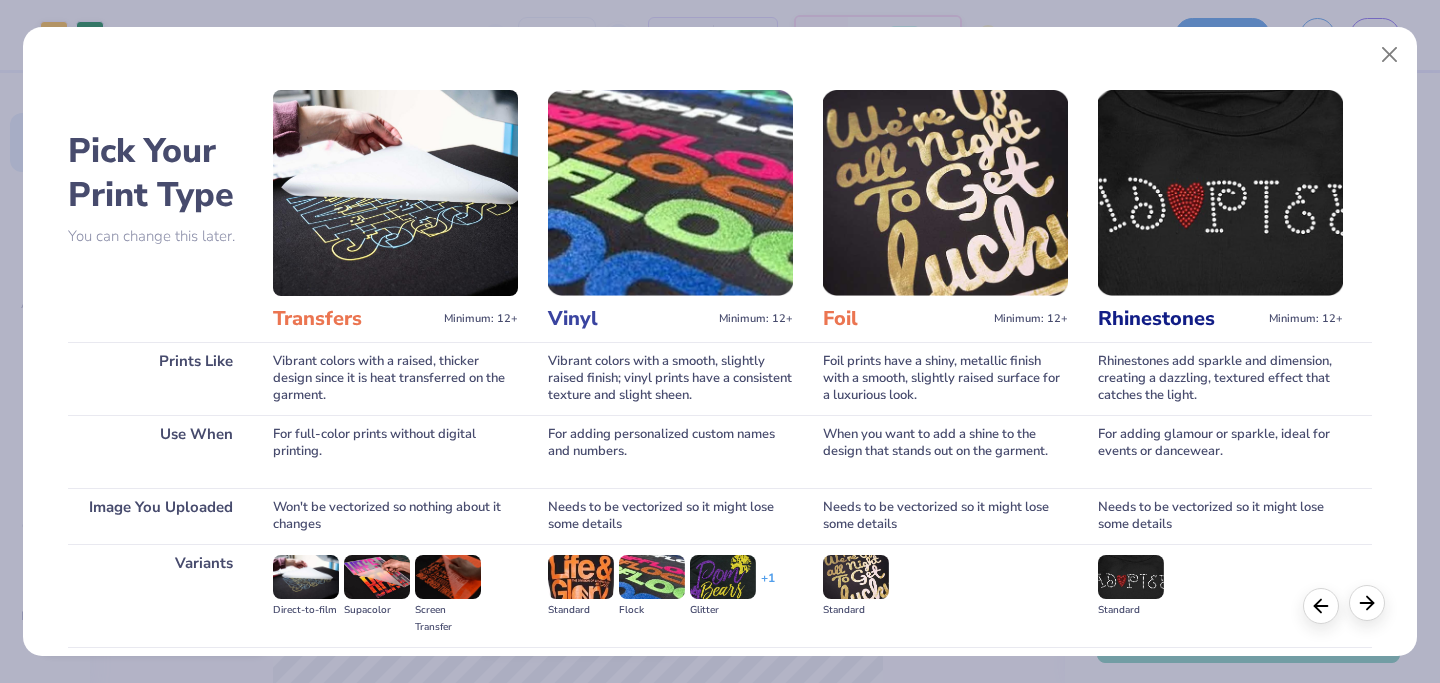 click 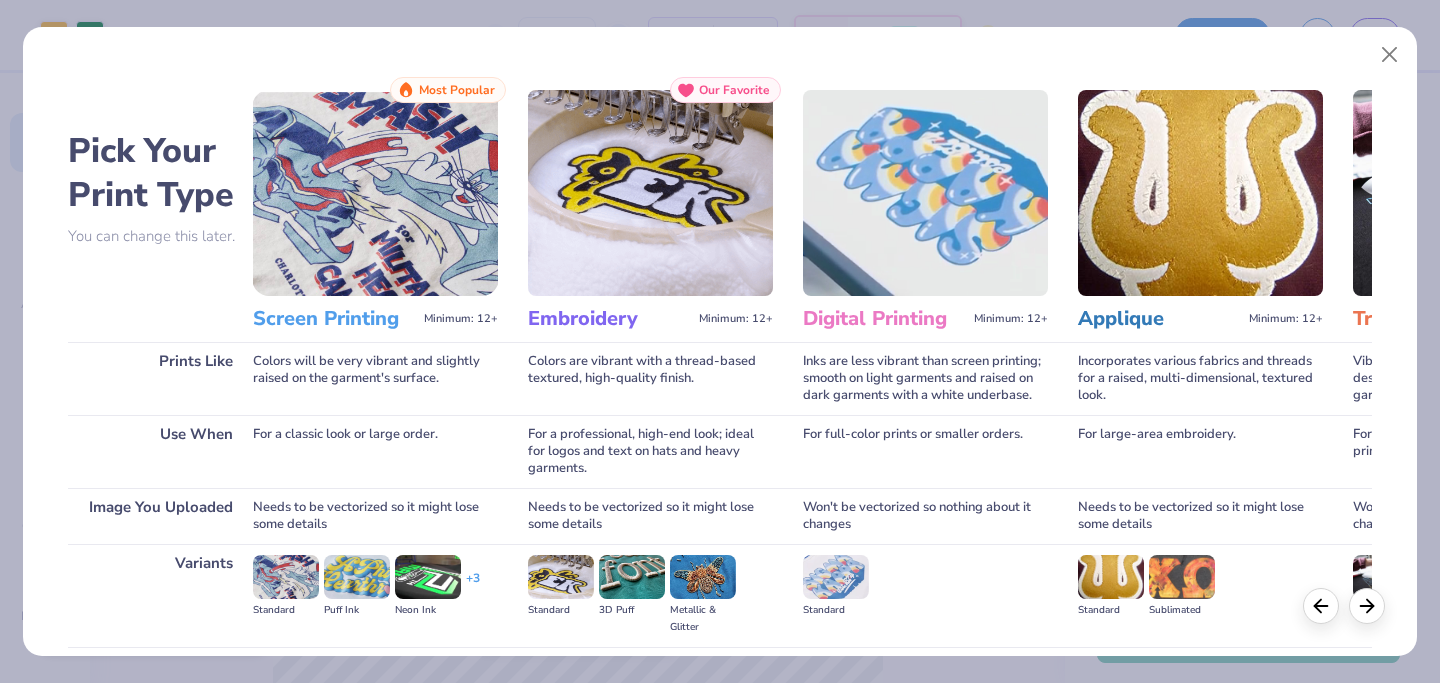 scroll, scrollTop: 0, scrollLeft: 0, axis: both 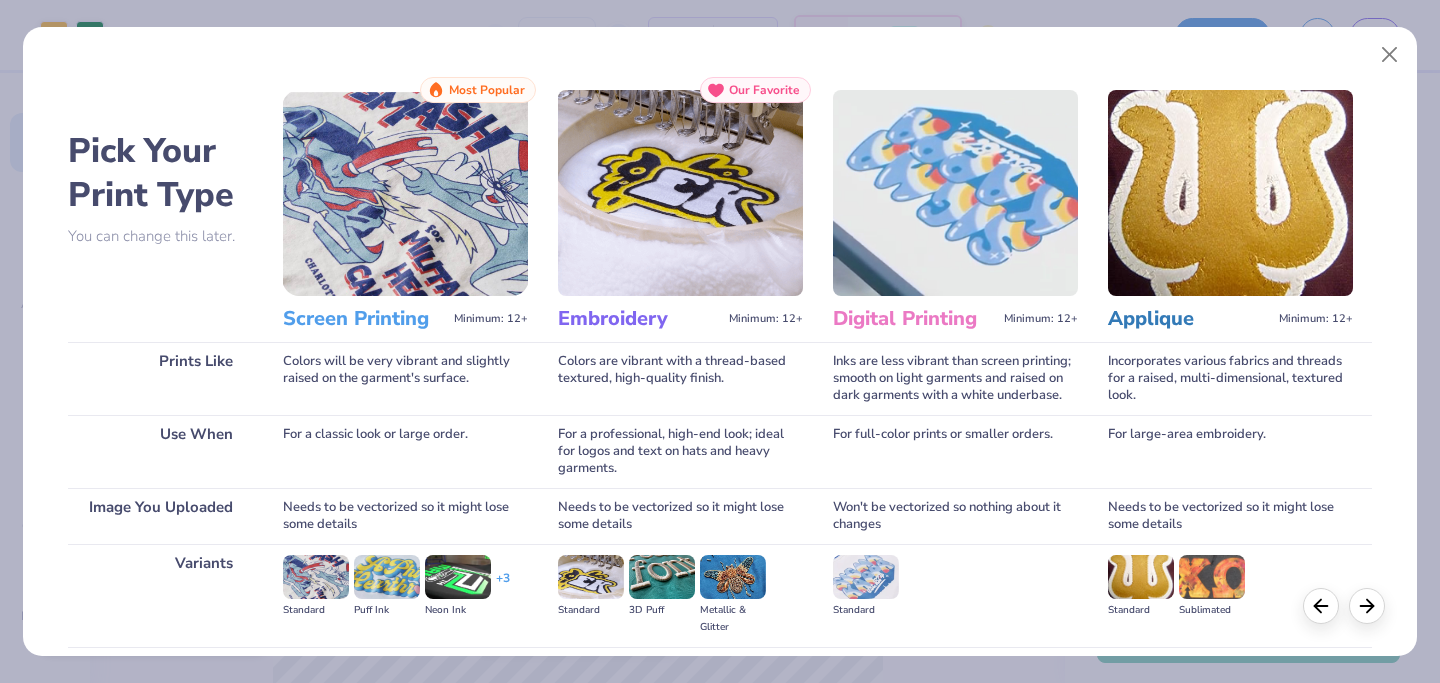 click at bounding box center (405, 193) 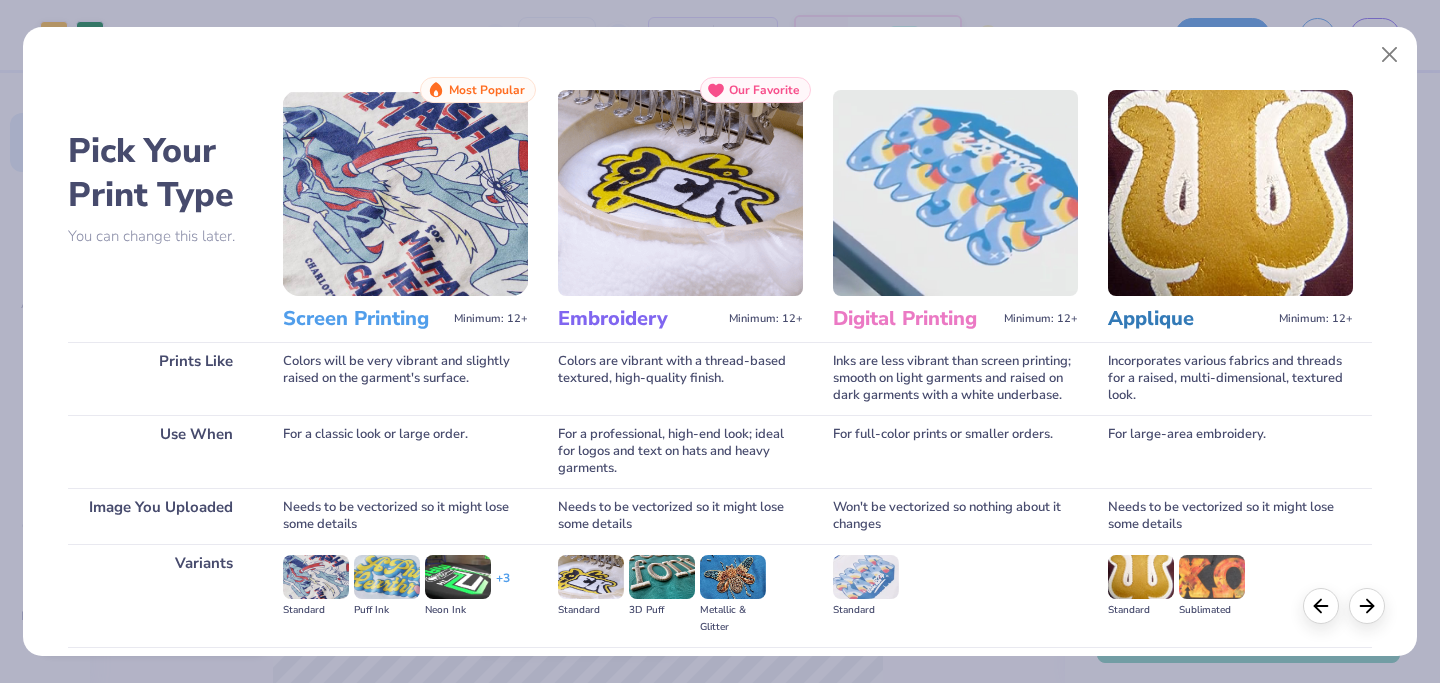 click at bounding box center (316, 577) 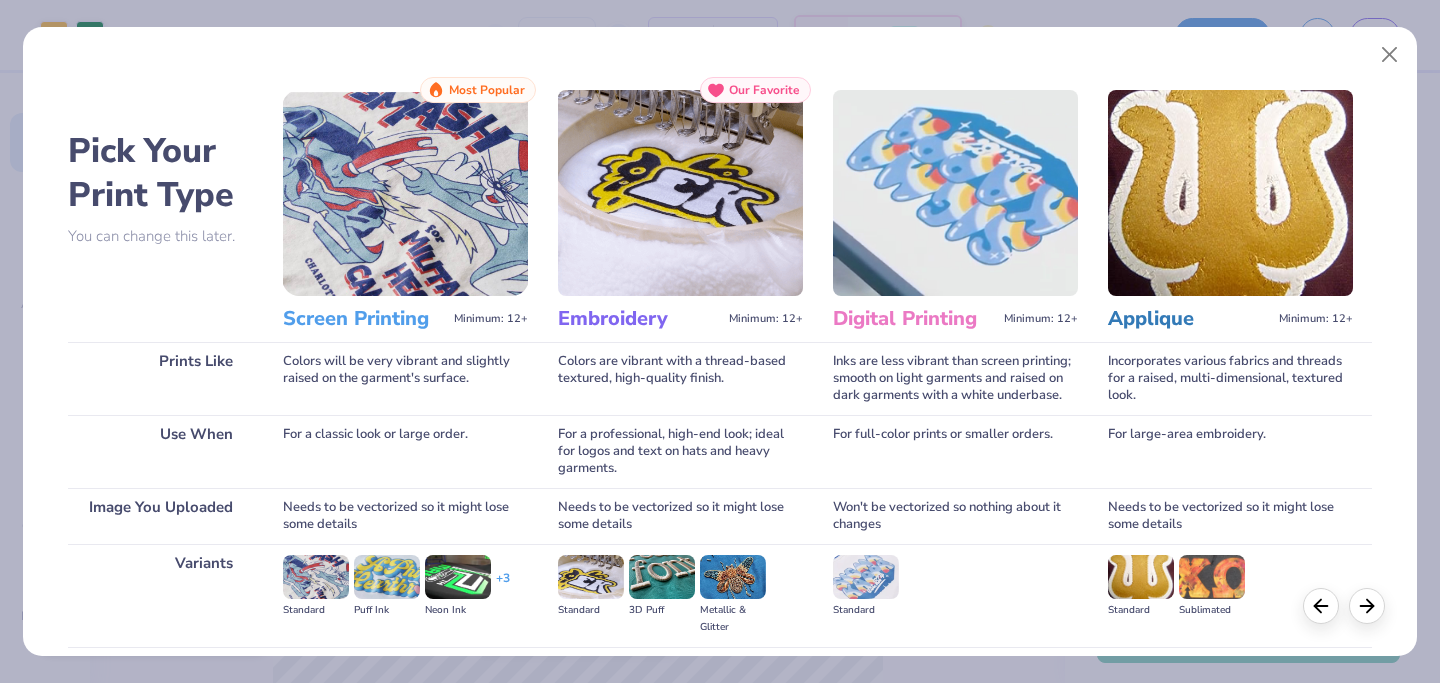 click on "Most Popular" at bounding box center (487, 90) 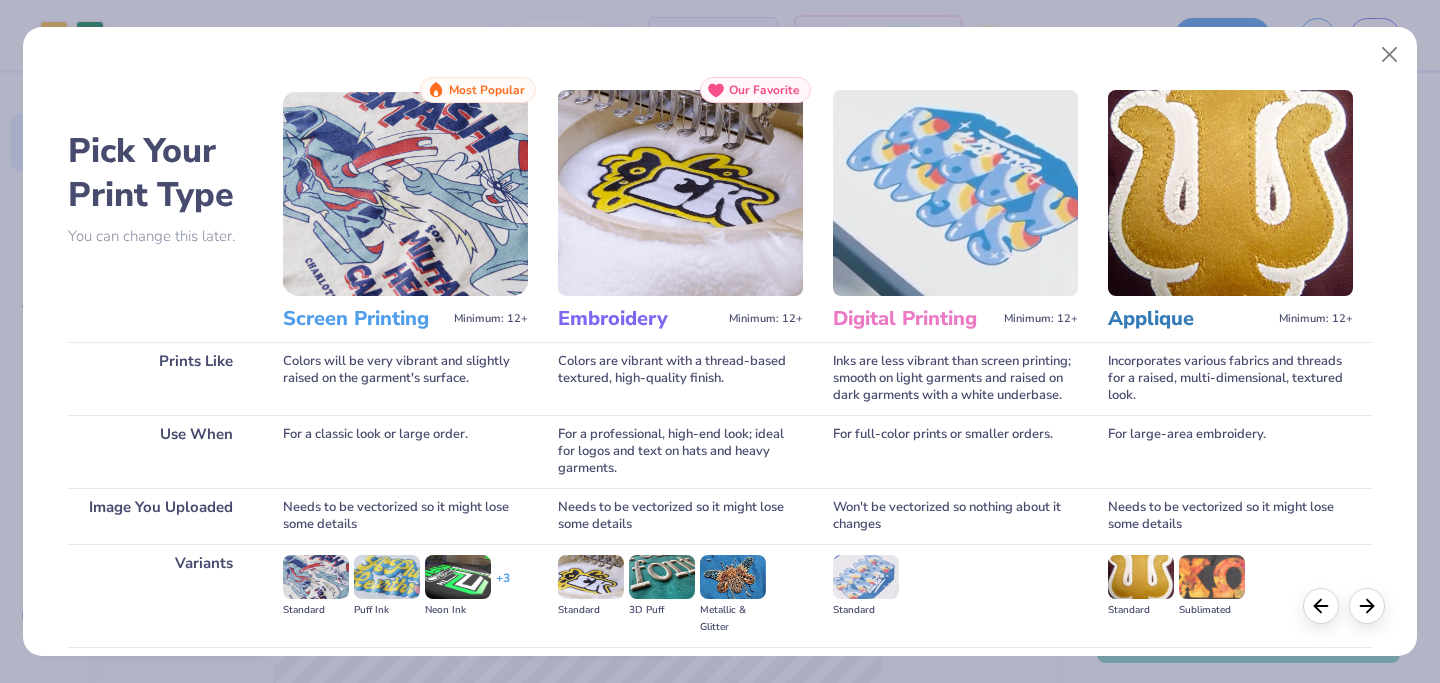 click at bounding box center (458, 577) 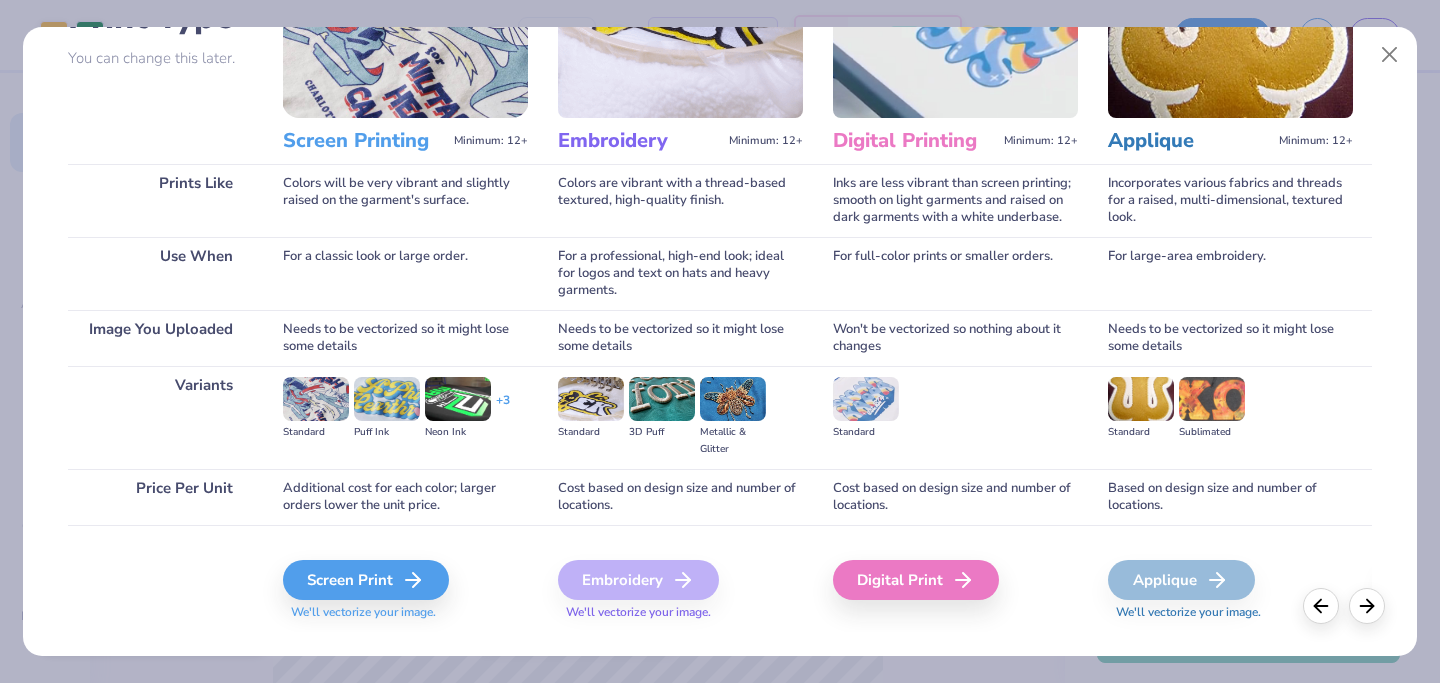 scroll, scrollTop: 214, scrollLeft: 0, axis: vertical 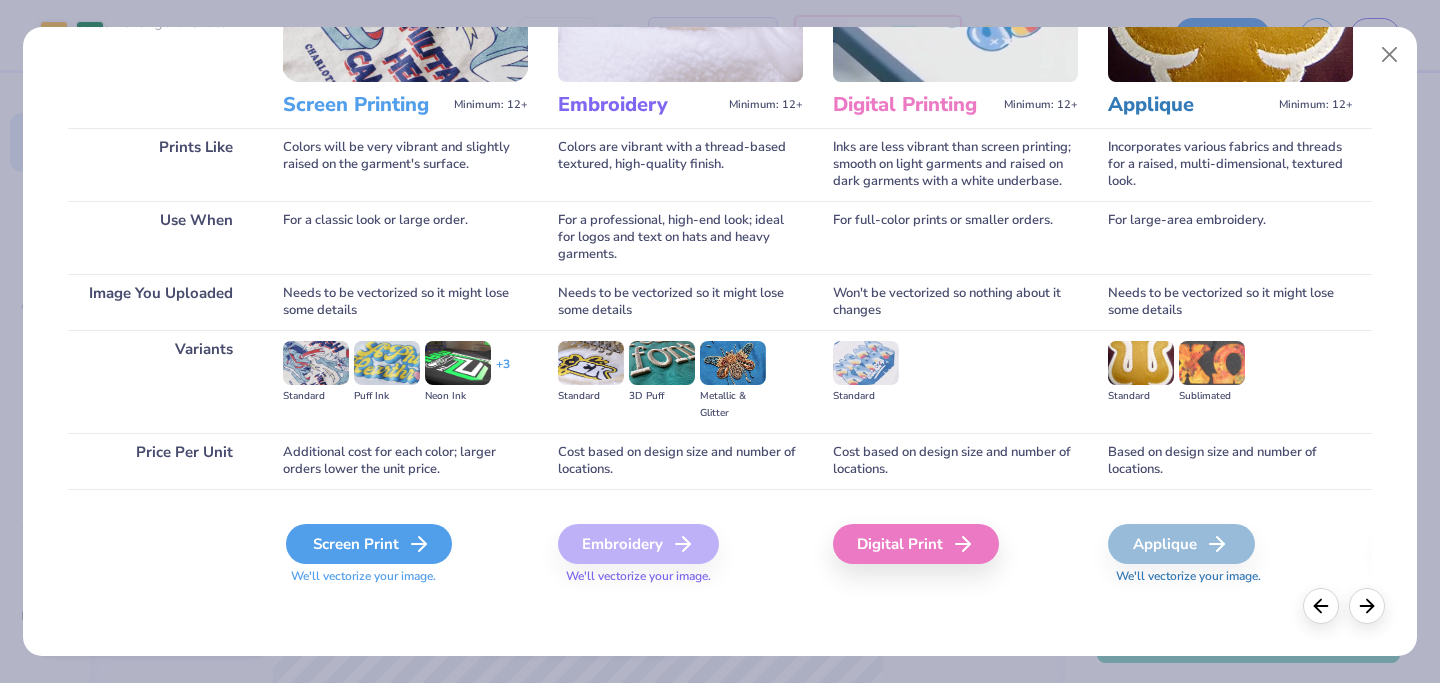 click on "Screen Print" at bounding box center [369, 544] 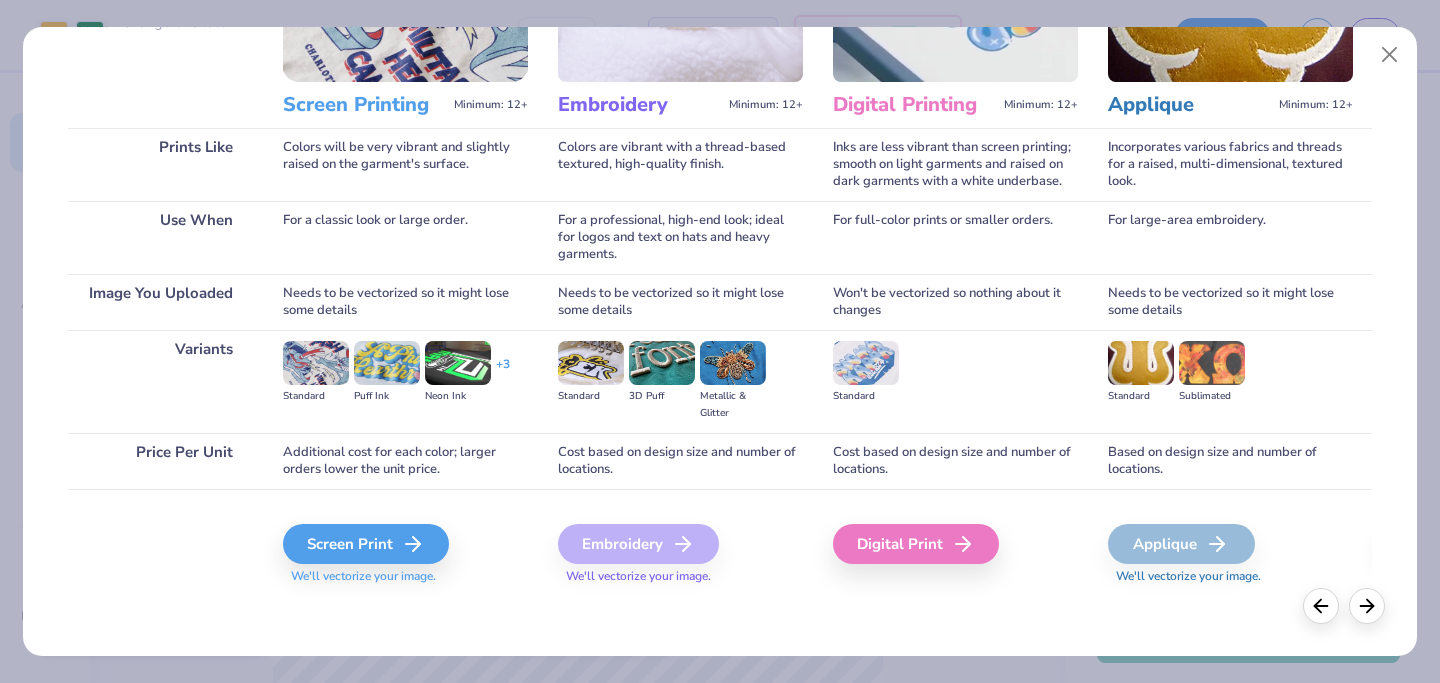 type 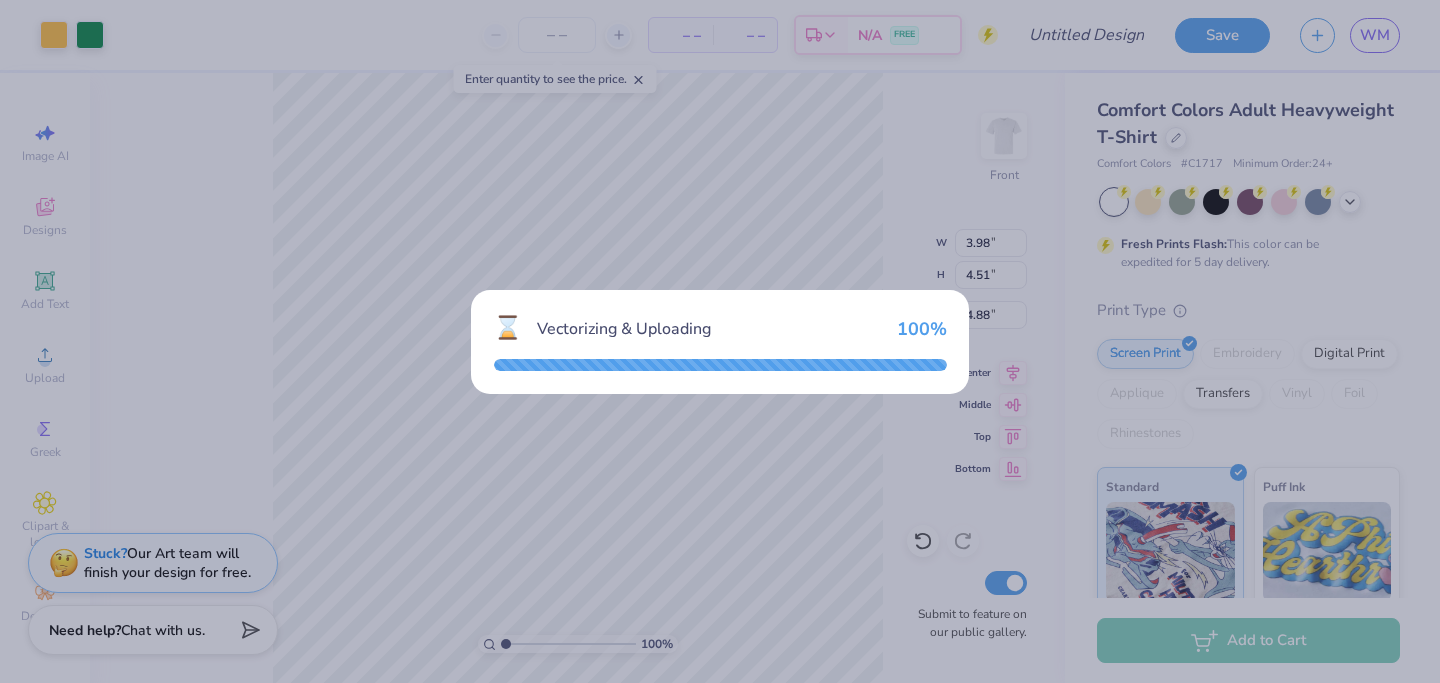 scroll, scrollTop: 0, scrollLeft: 0, axis: both 